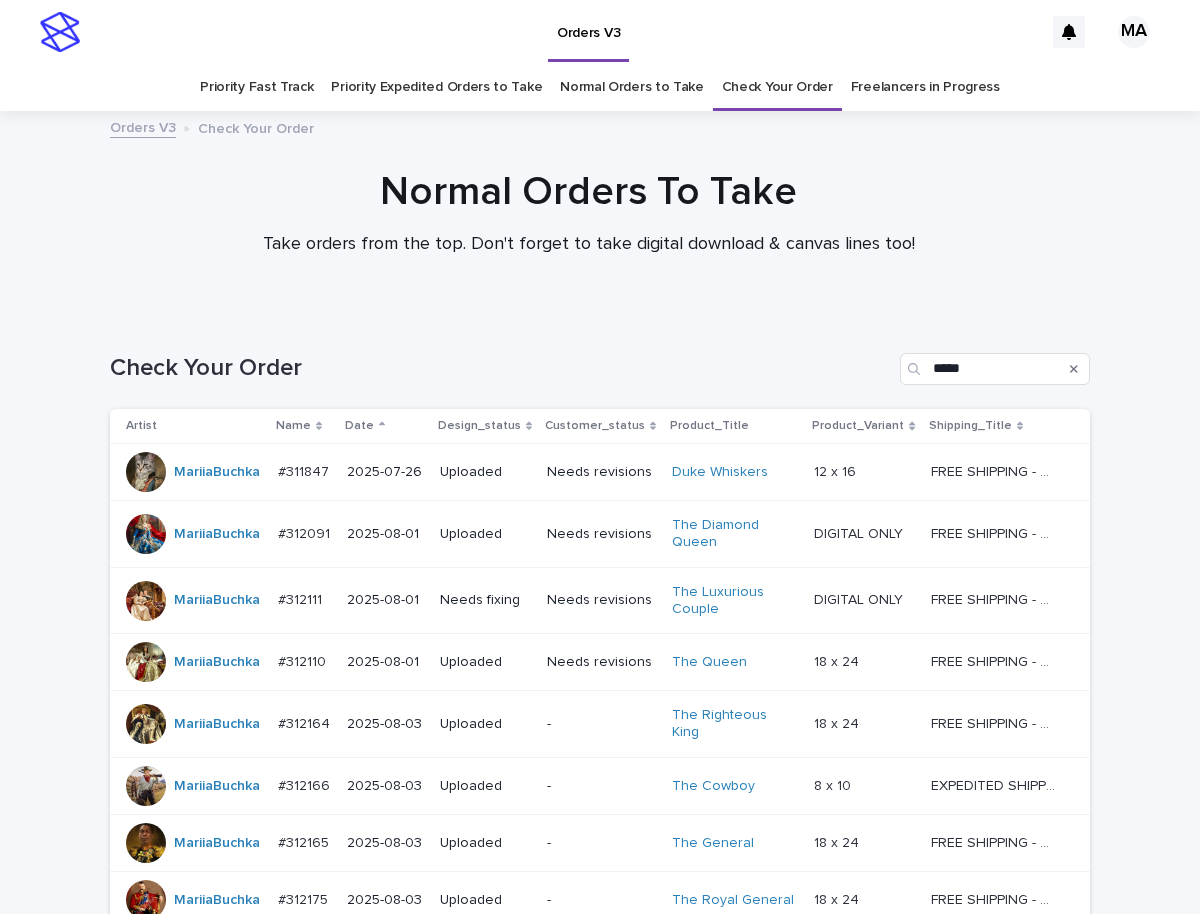 scroll, scrollTop: 0, scrollLeft: 0, axis: both 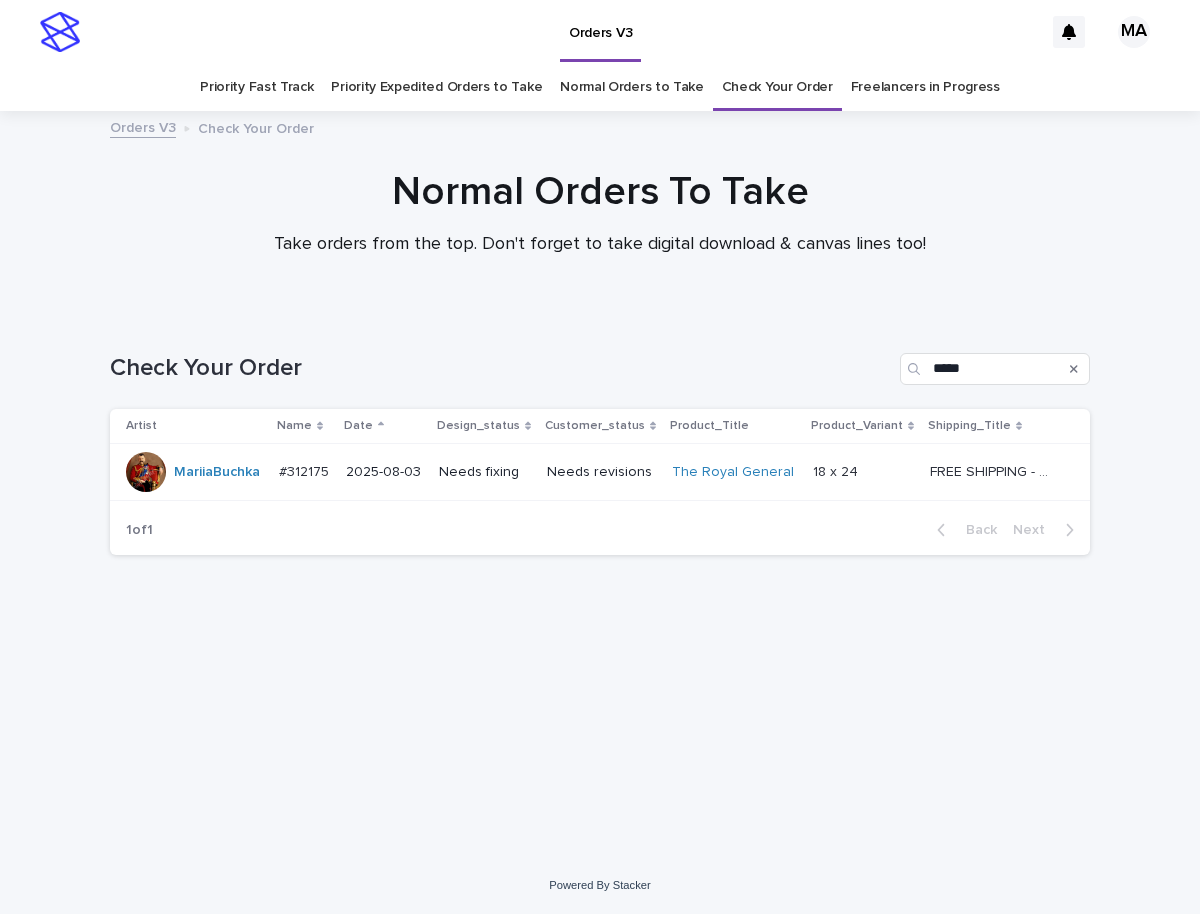 click on "Needs revisions" at bounding box center (601, 472) 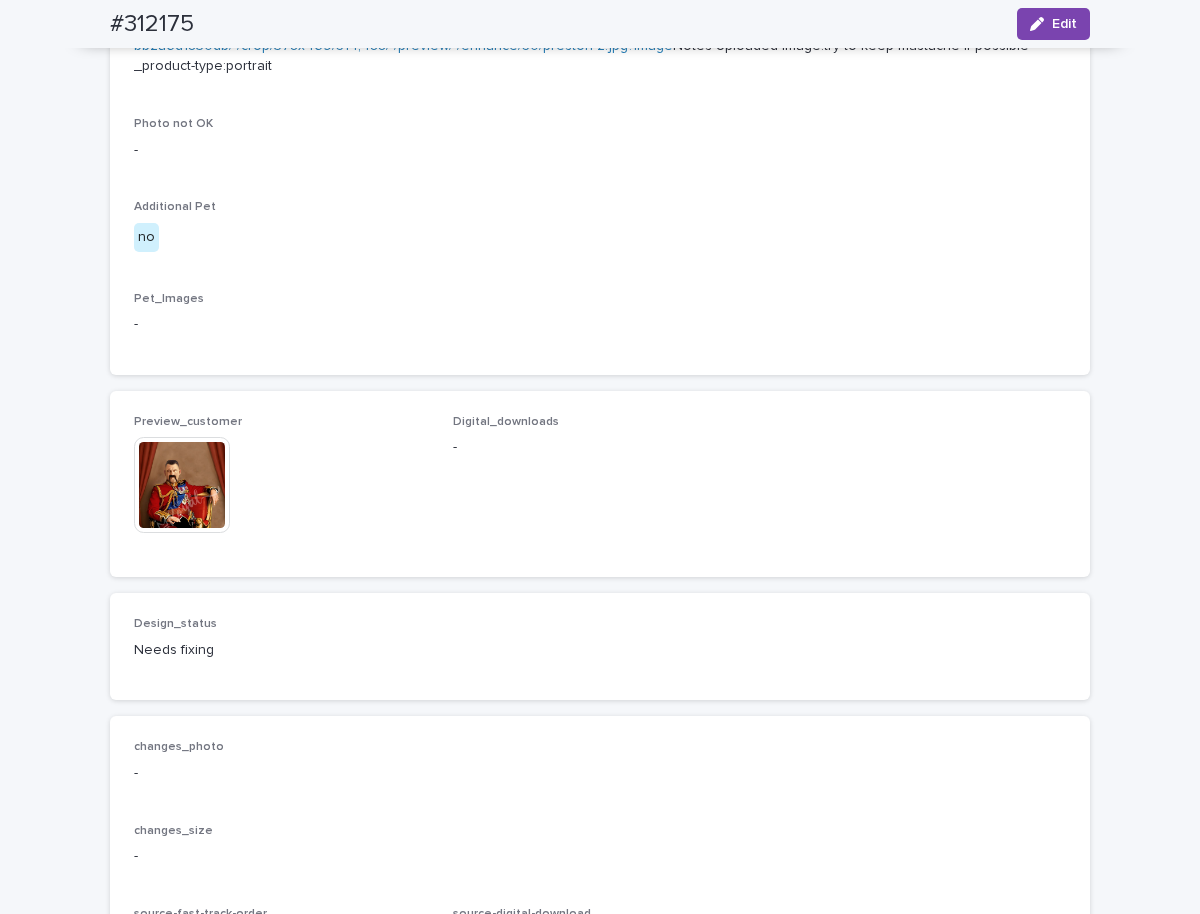 scroll, scrollTop: 1050, scrollLeft: 0, axis: vertical 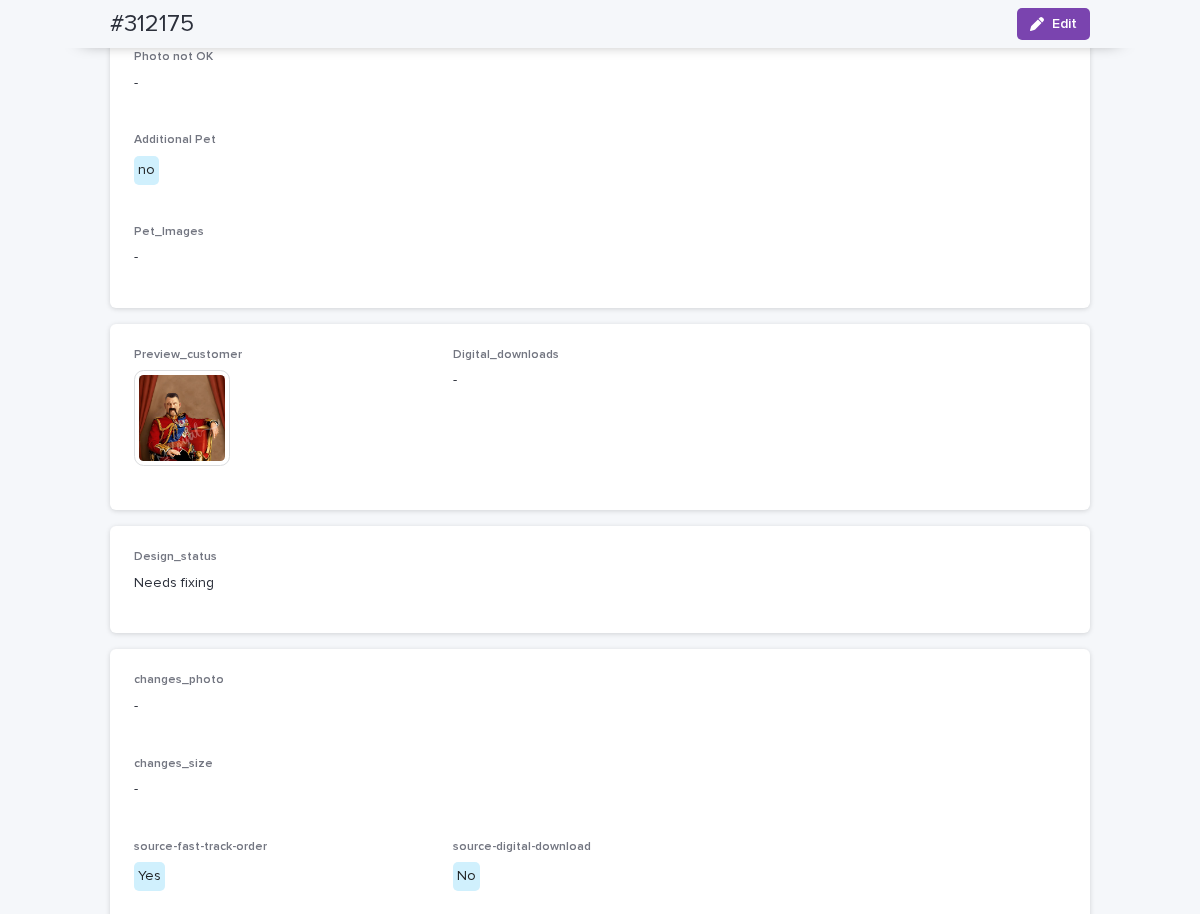 click at bounding box center [182, 418] 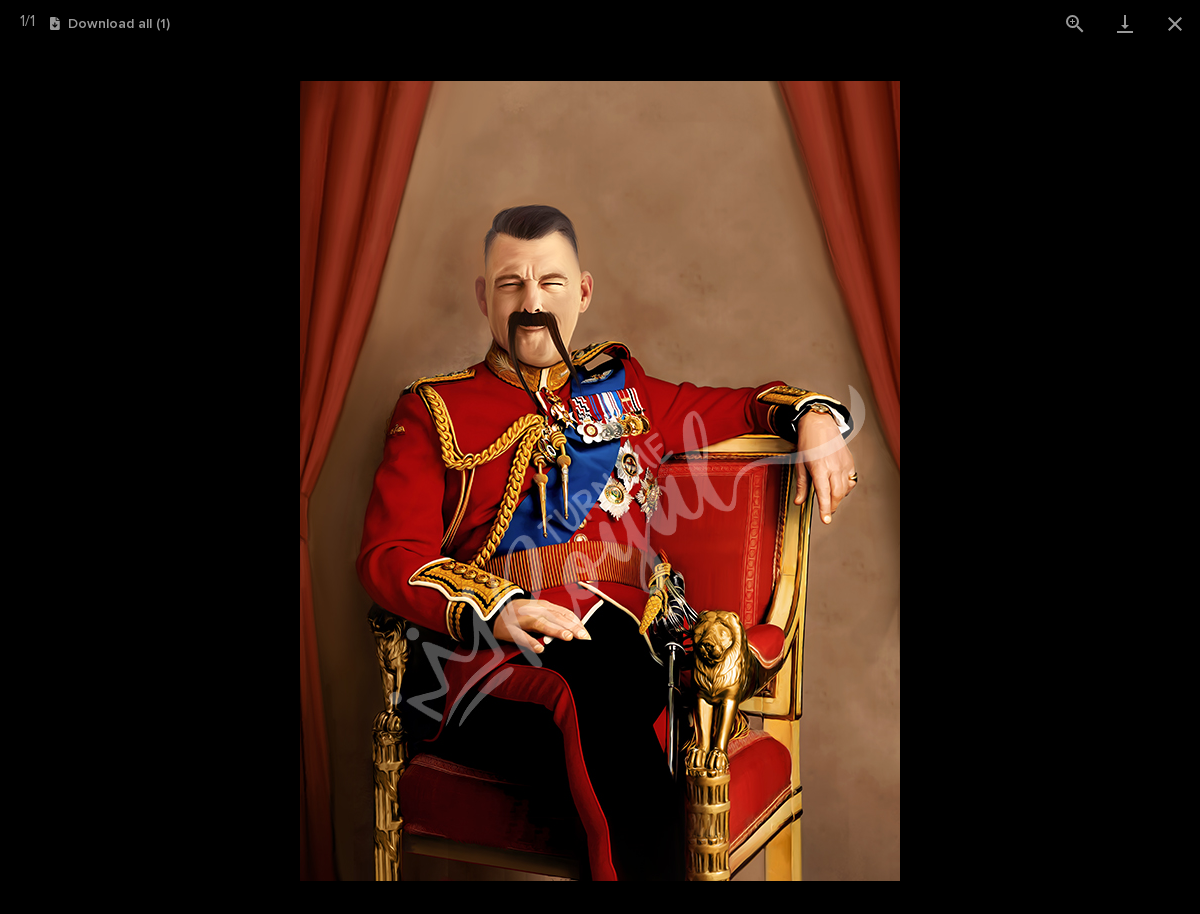 click at bounding box center [600, 480] 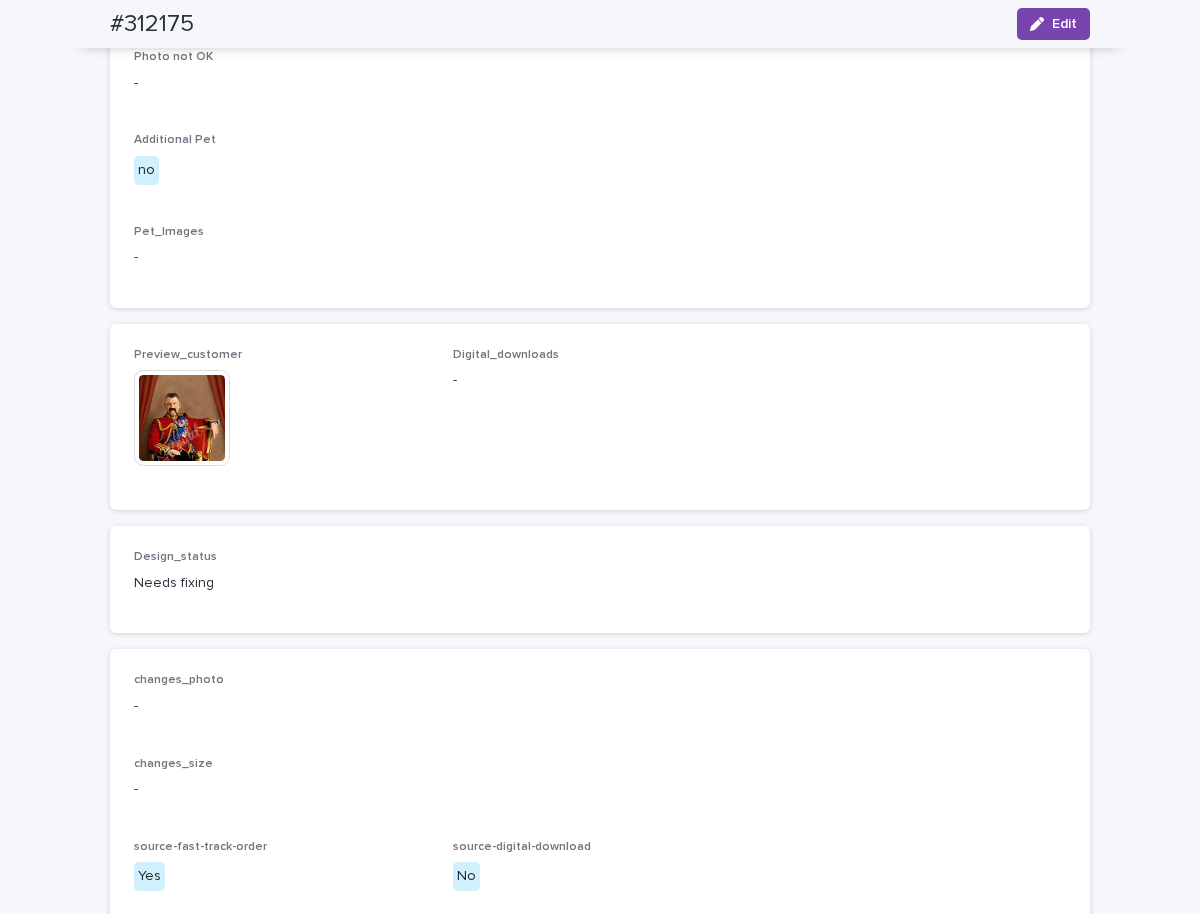 scroll, scrollTop: 0, scrollLeft: 0, axis: both 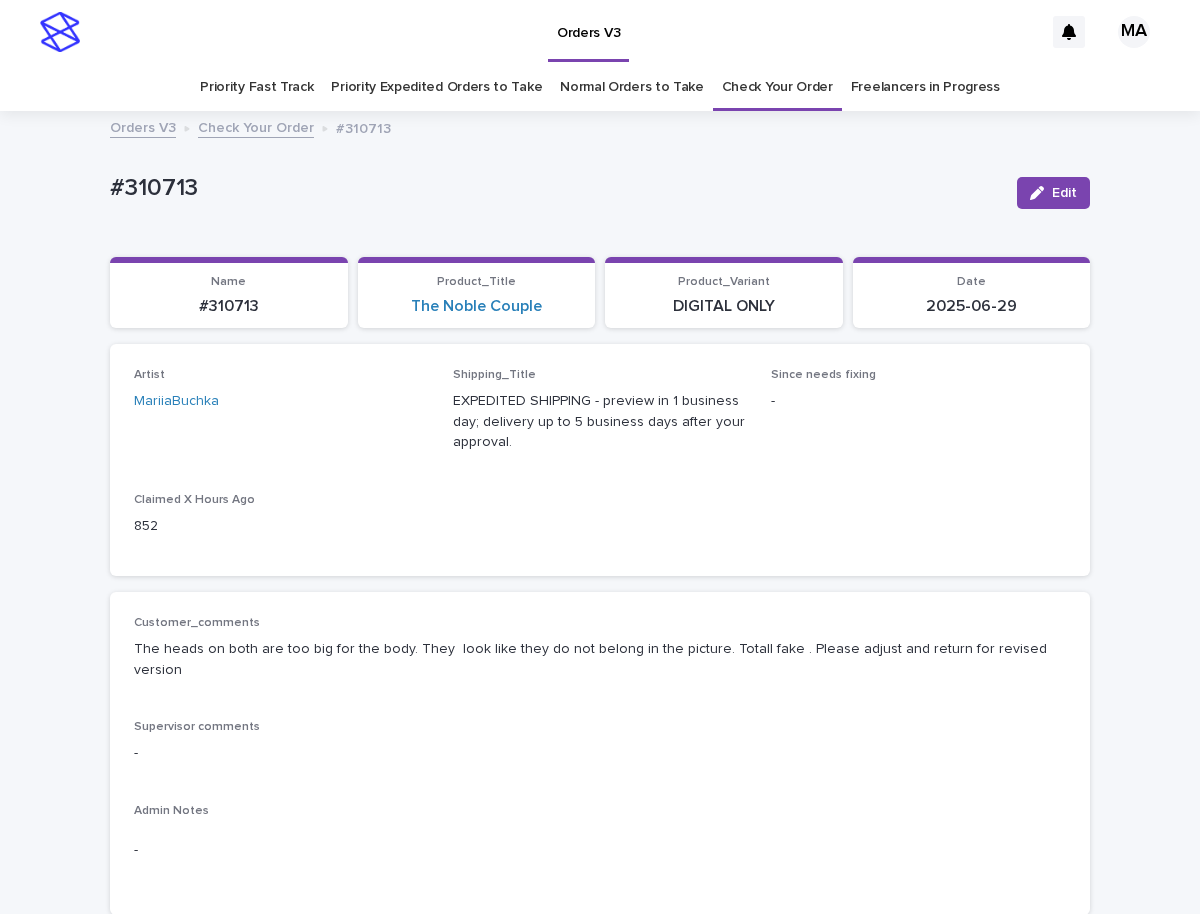 click on "Check Your Order" at bounding box center [777, 87] 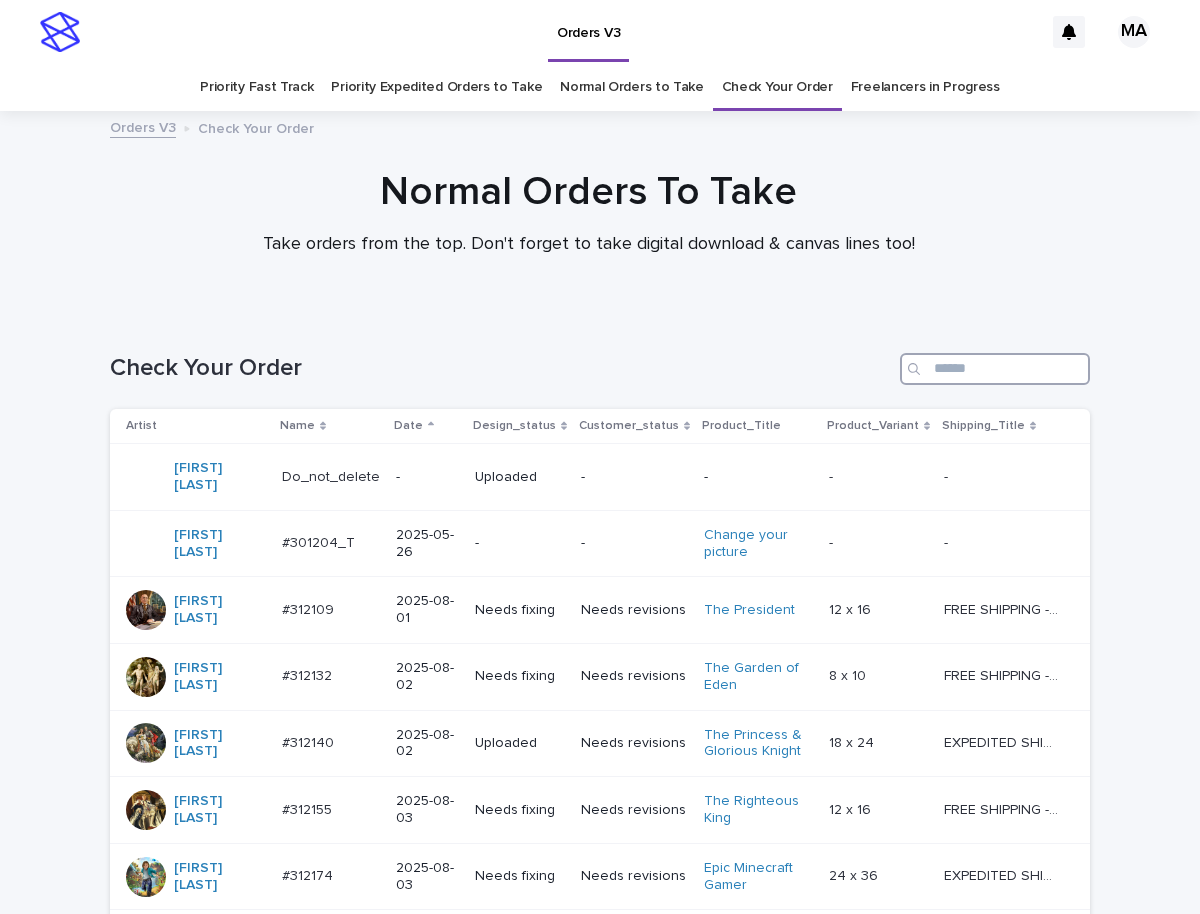 click at bounding box center [995, 369] 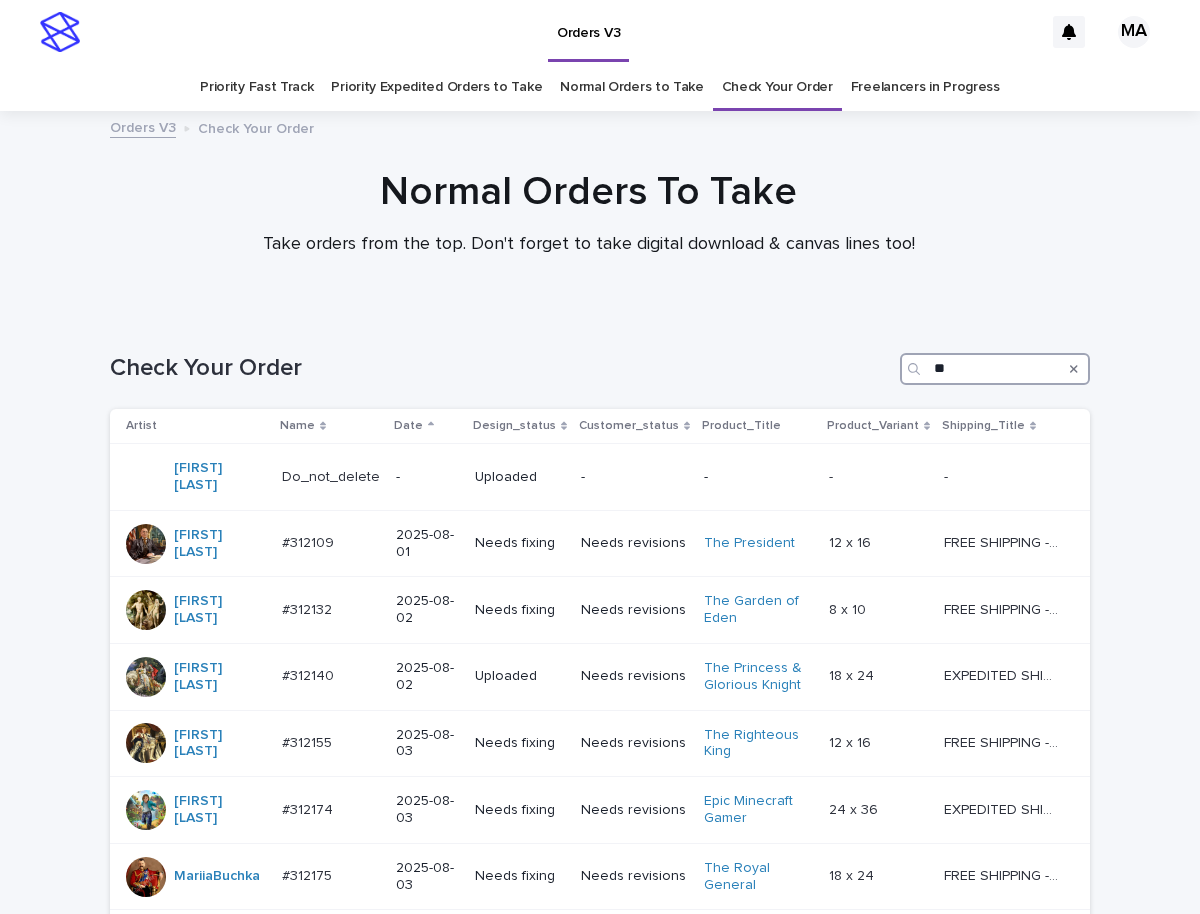 type on "***" 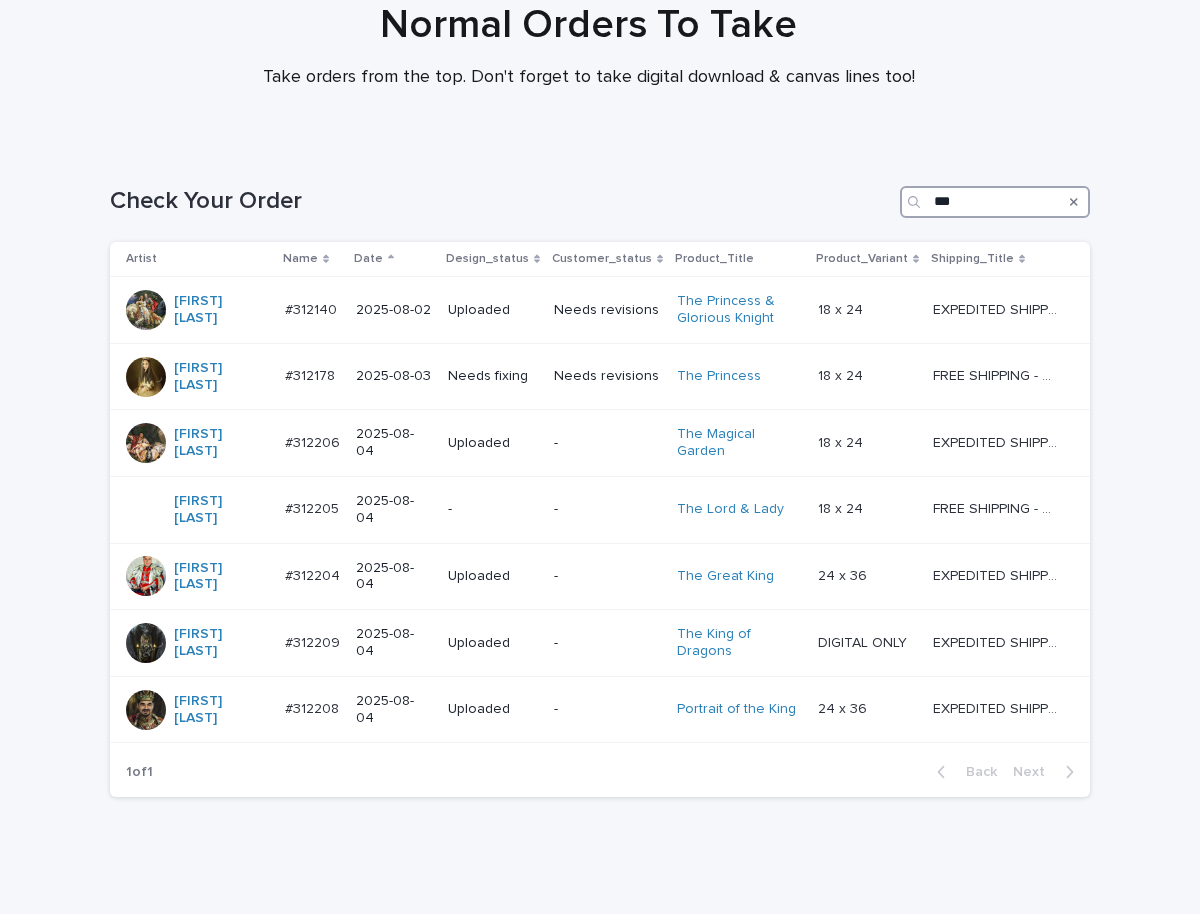 scroll, scrollTop: 176, scrollLeft: 0, axis: vertical 